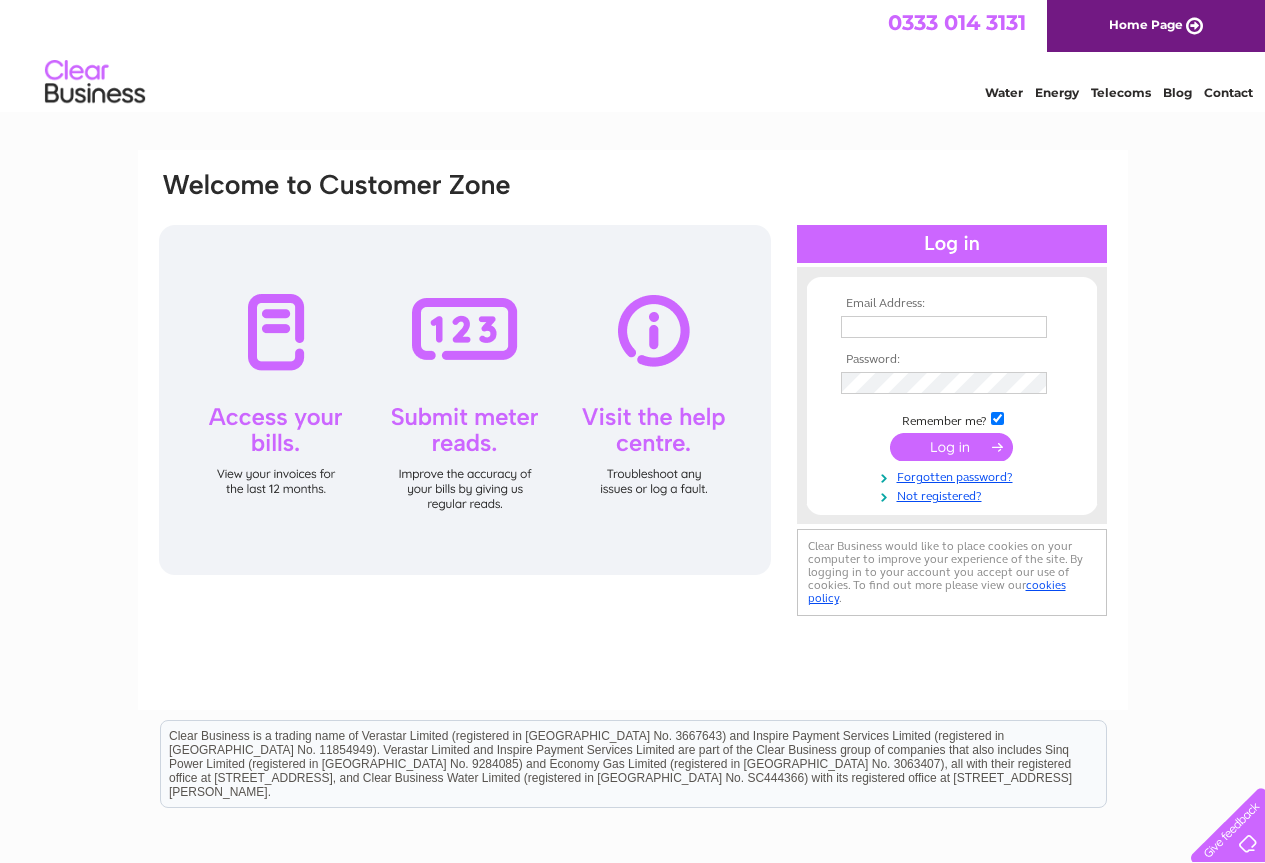 scroll, scrollTop: 0, scrollLeft: 0, axis: both 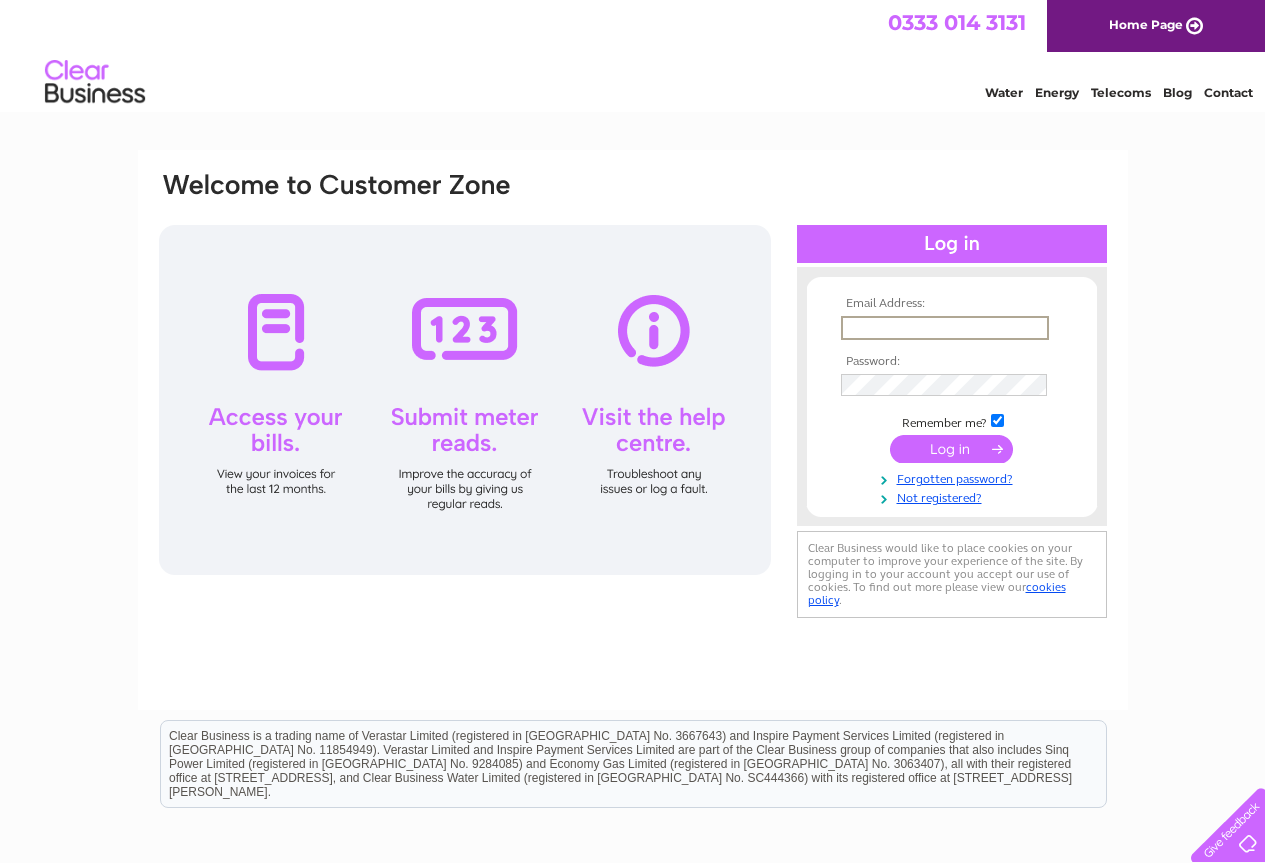 type on "[EMAIL_ADDRESS][DOMAIN_NAME]" 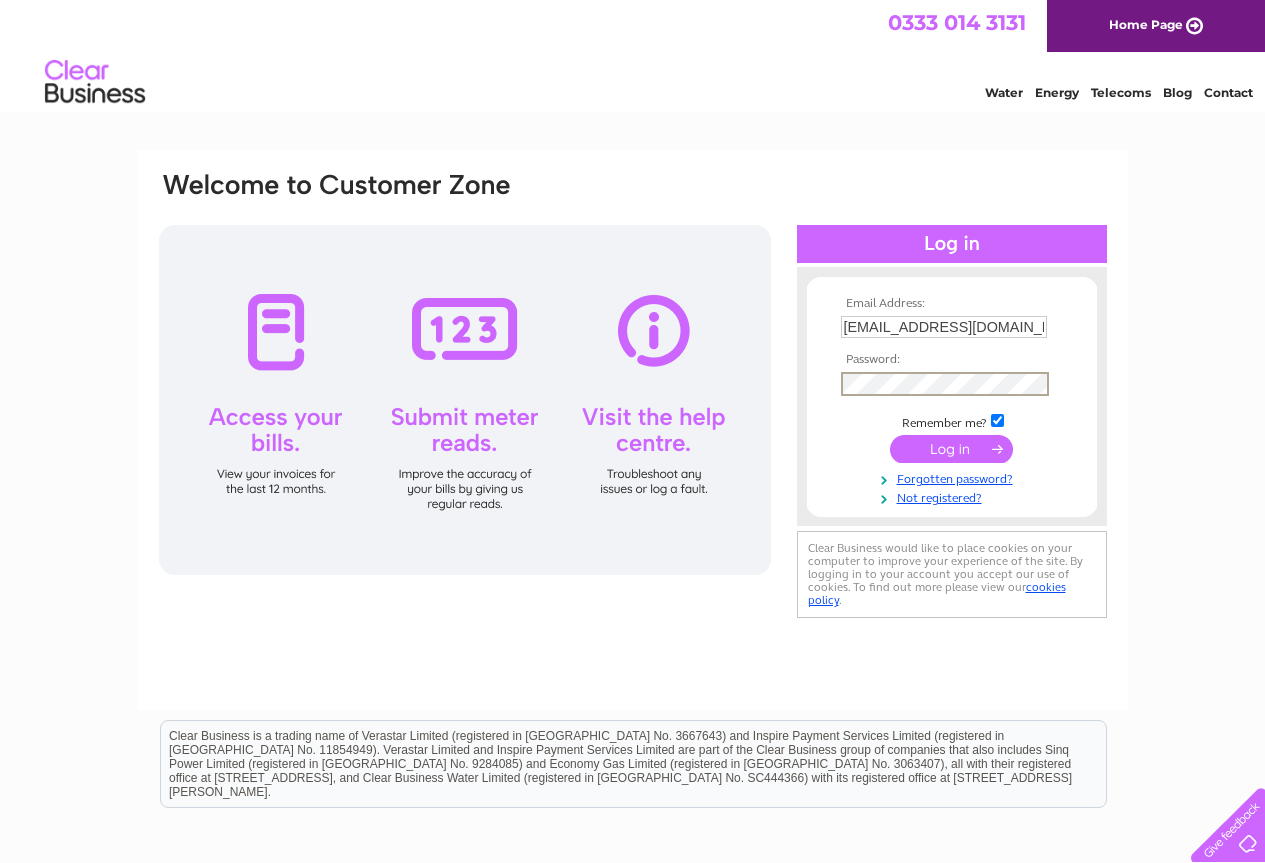 click at bounding box center [951, 449] 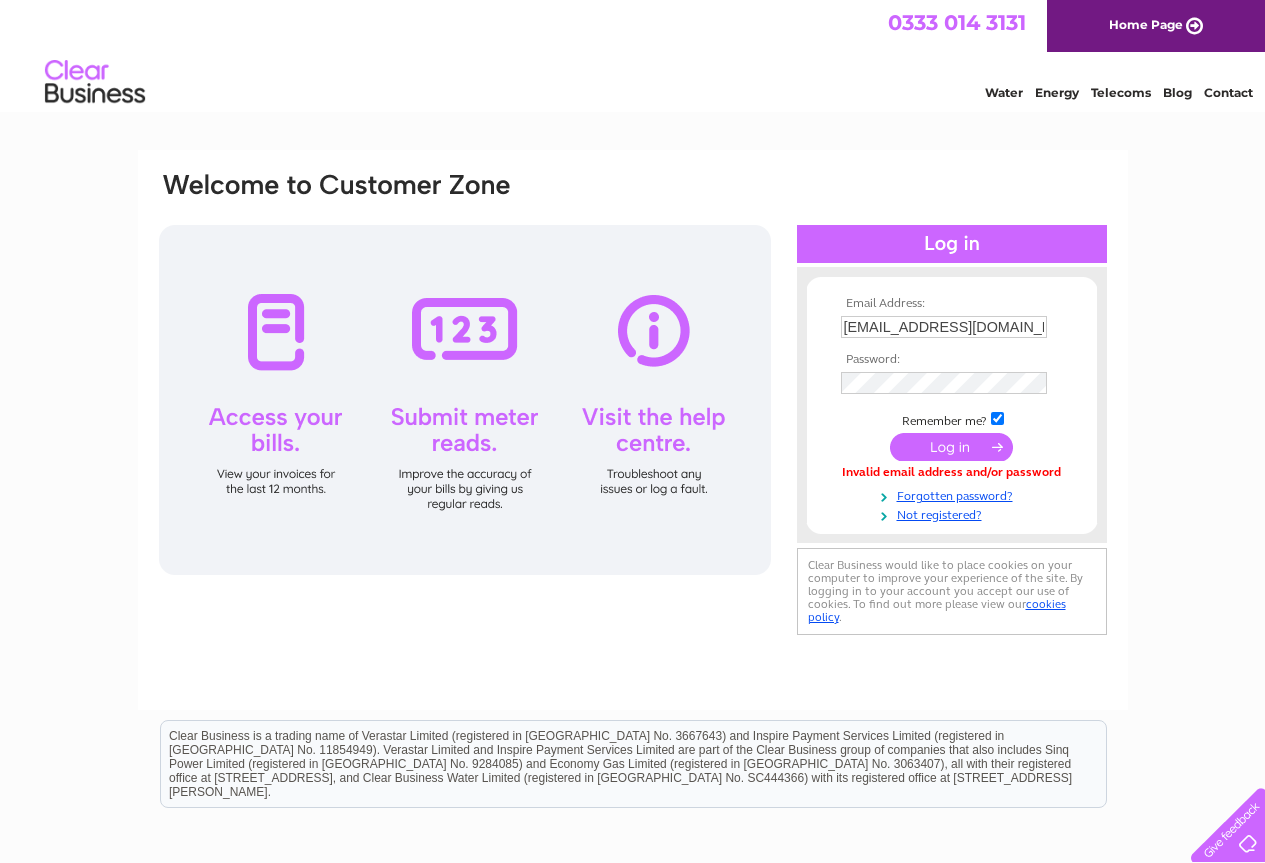 scroll, scrollTop: 0, scrollLeft: 0, axis: both 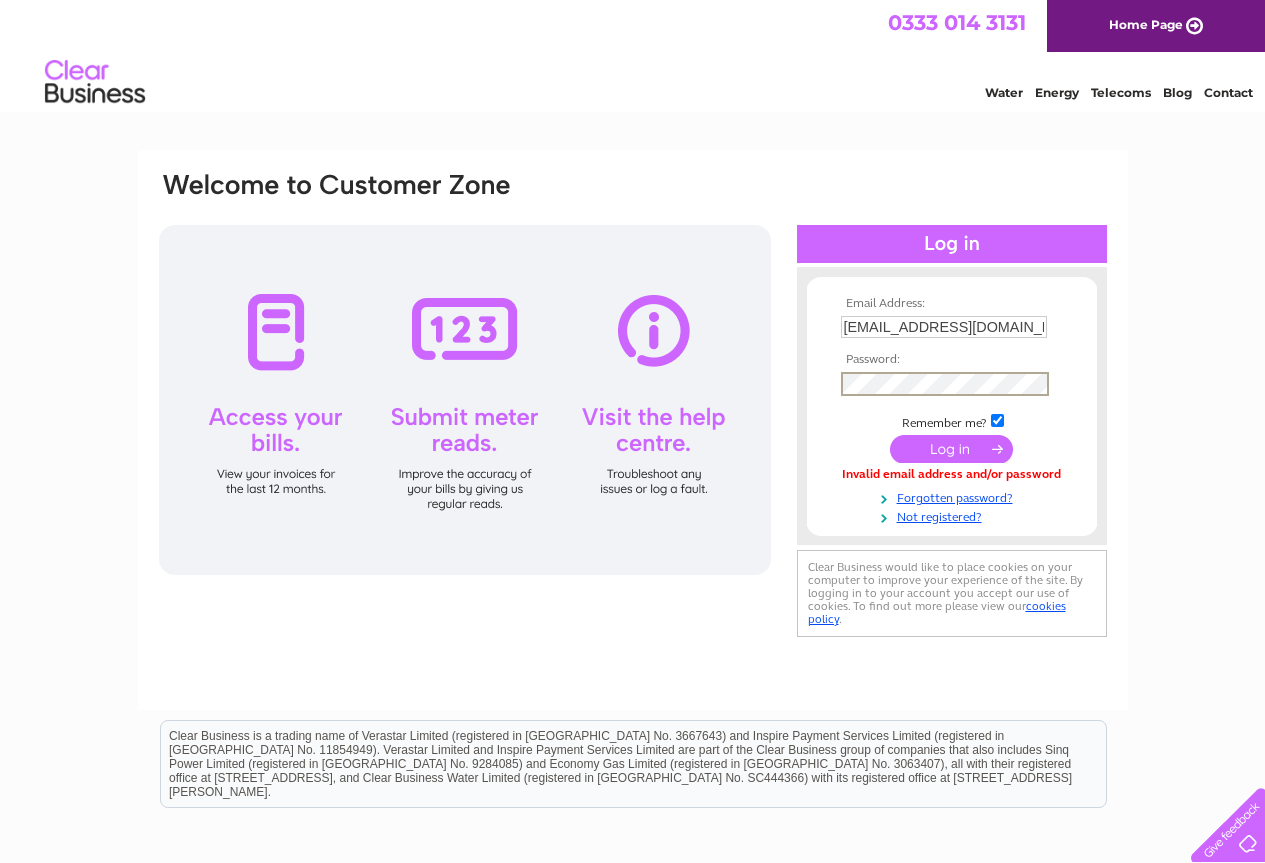 click at bounding box center (951, 449) 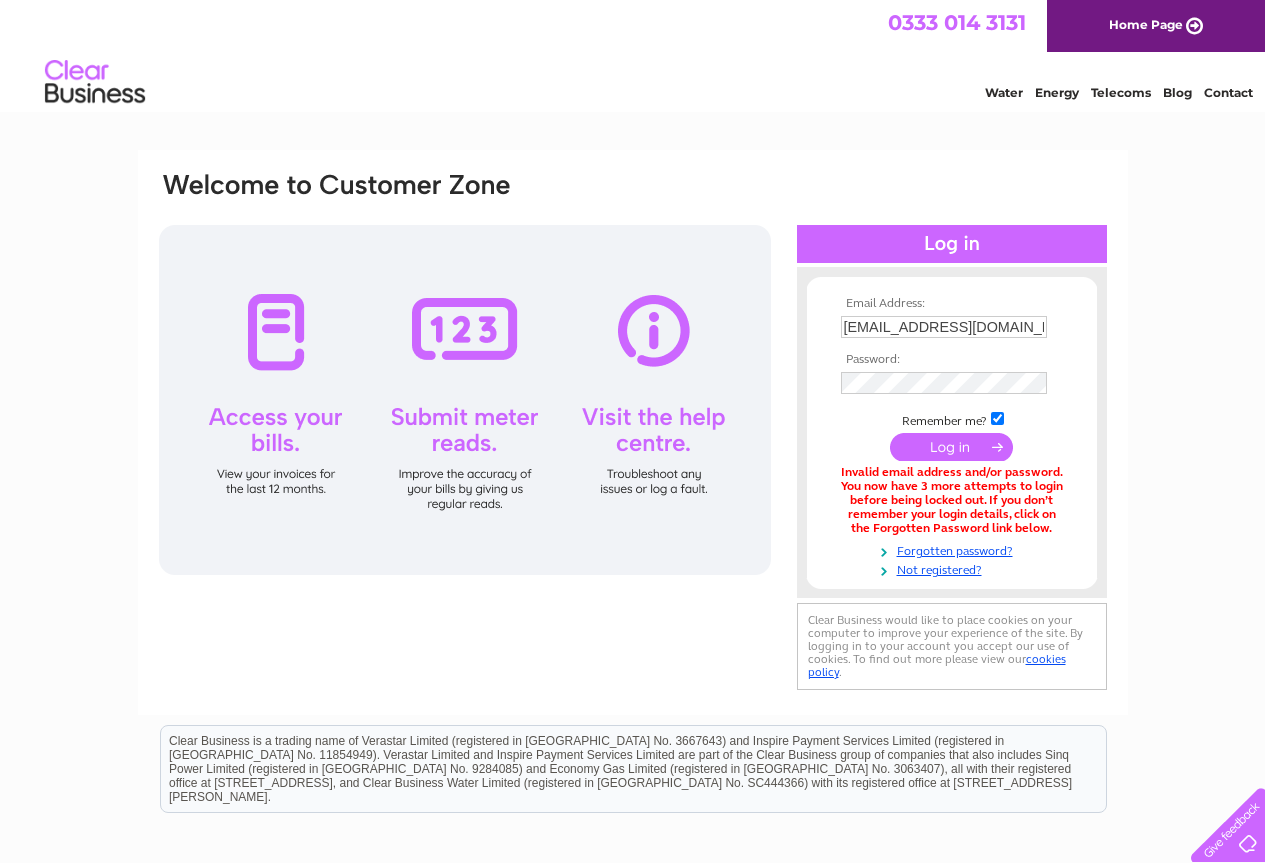 scroll, scrollTop: 0, scrollLeft: 0, axis: both 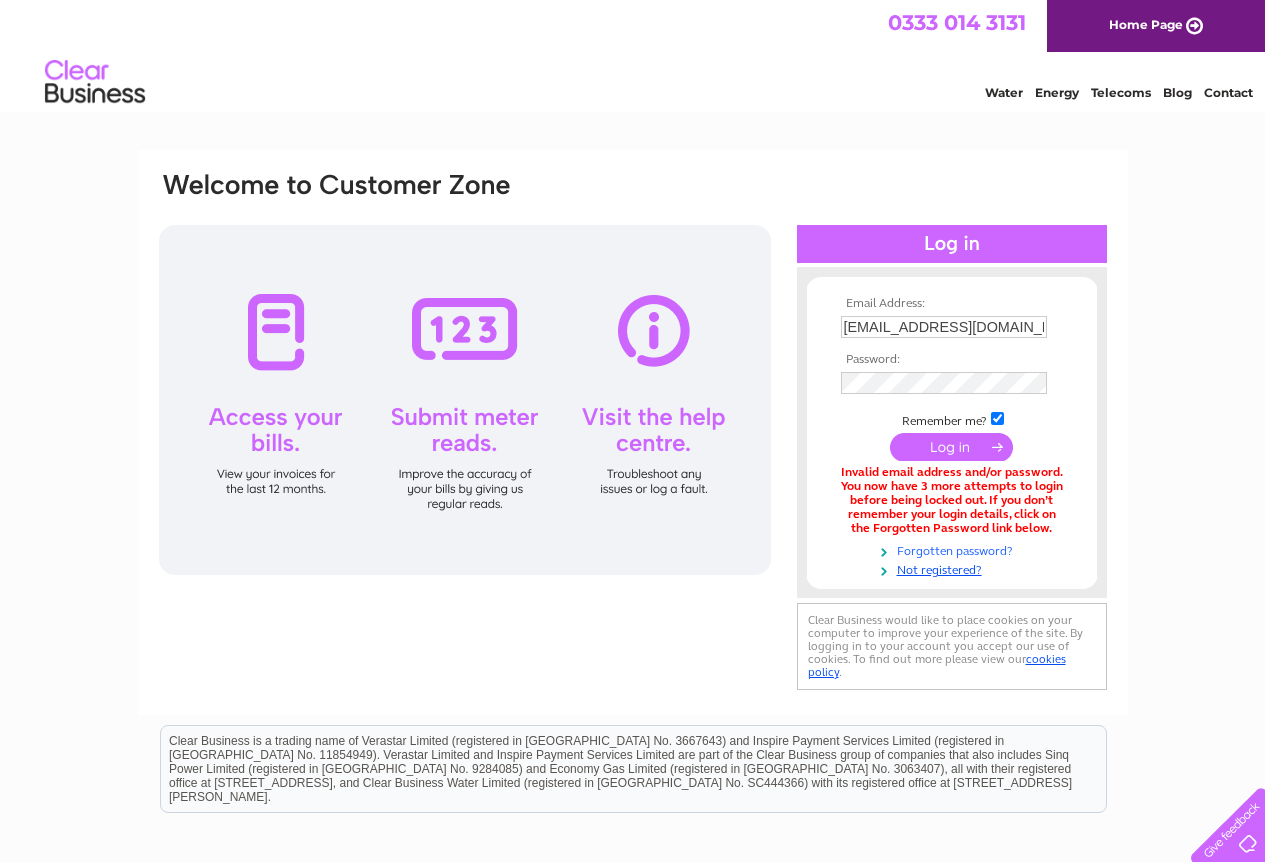 click on "Forgotten password?" at bounding box center (954, 549) 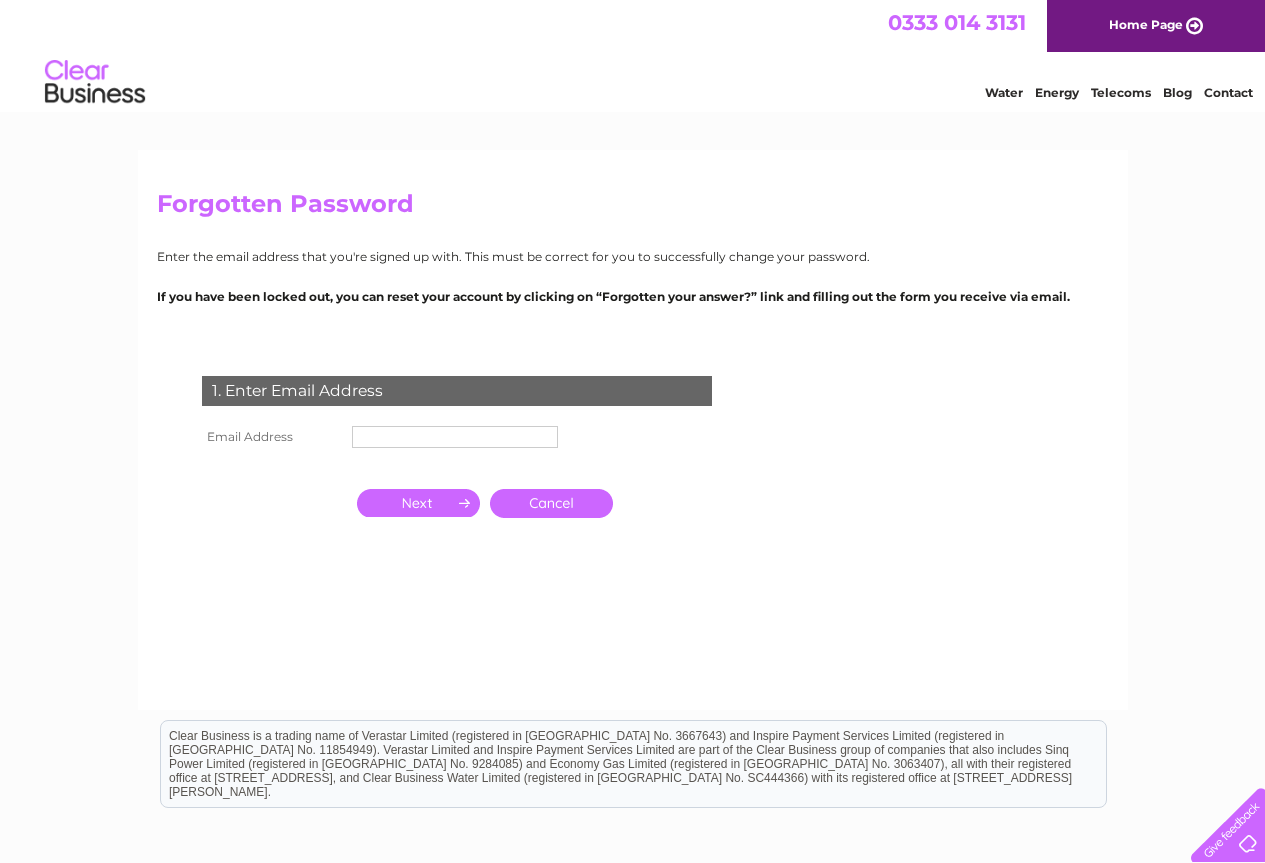 scroll, scrollTop: 0, scrollLeft: 0, axis: both 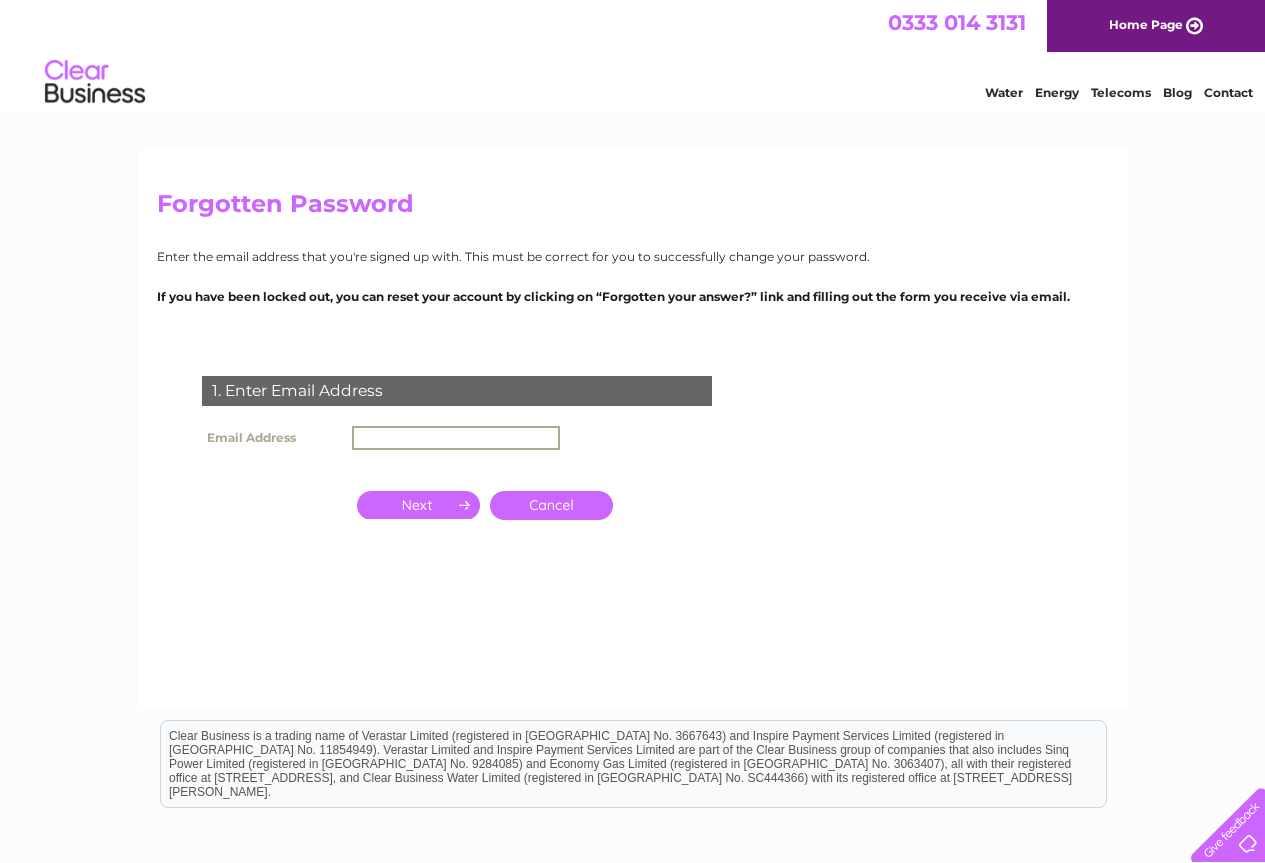 click at bounding box center (456, 438) 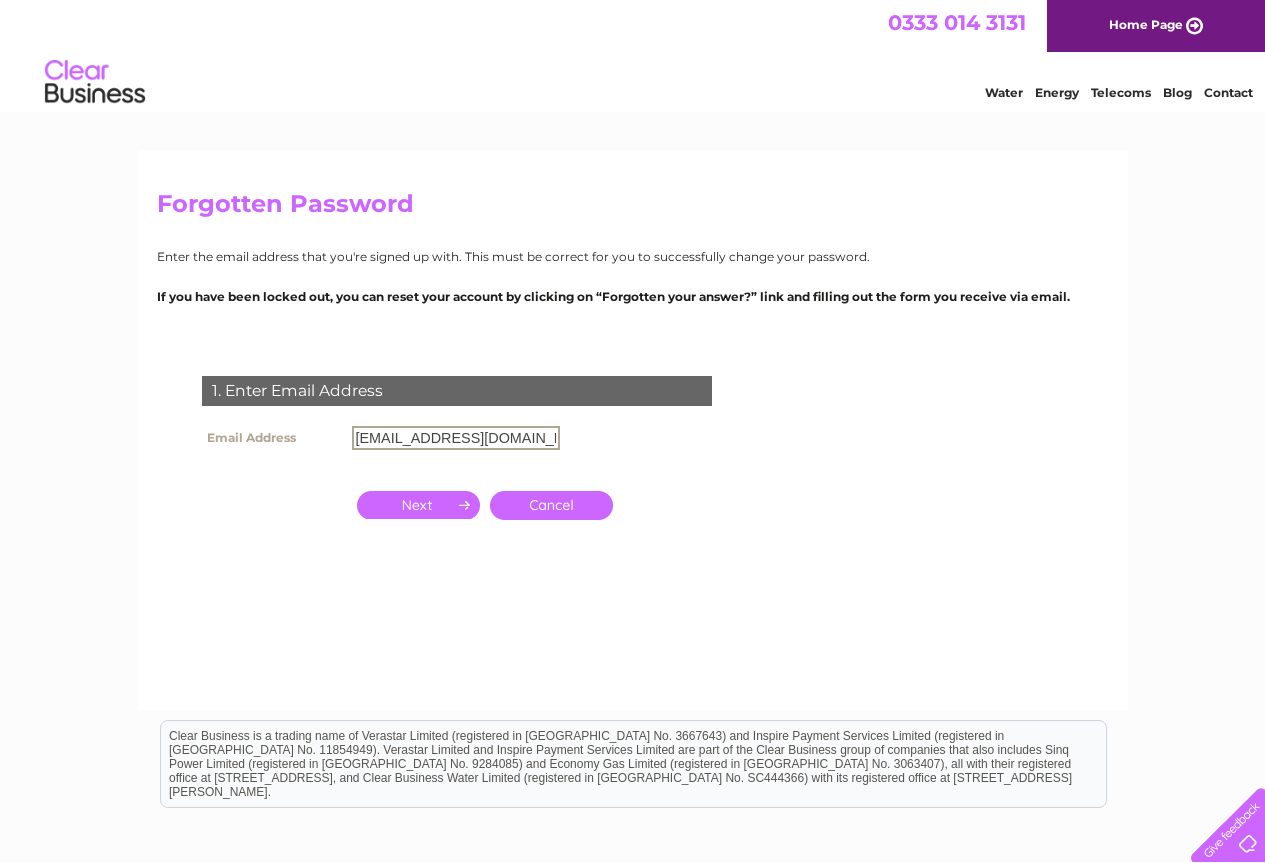 click at bounding box center [418, 505] 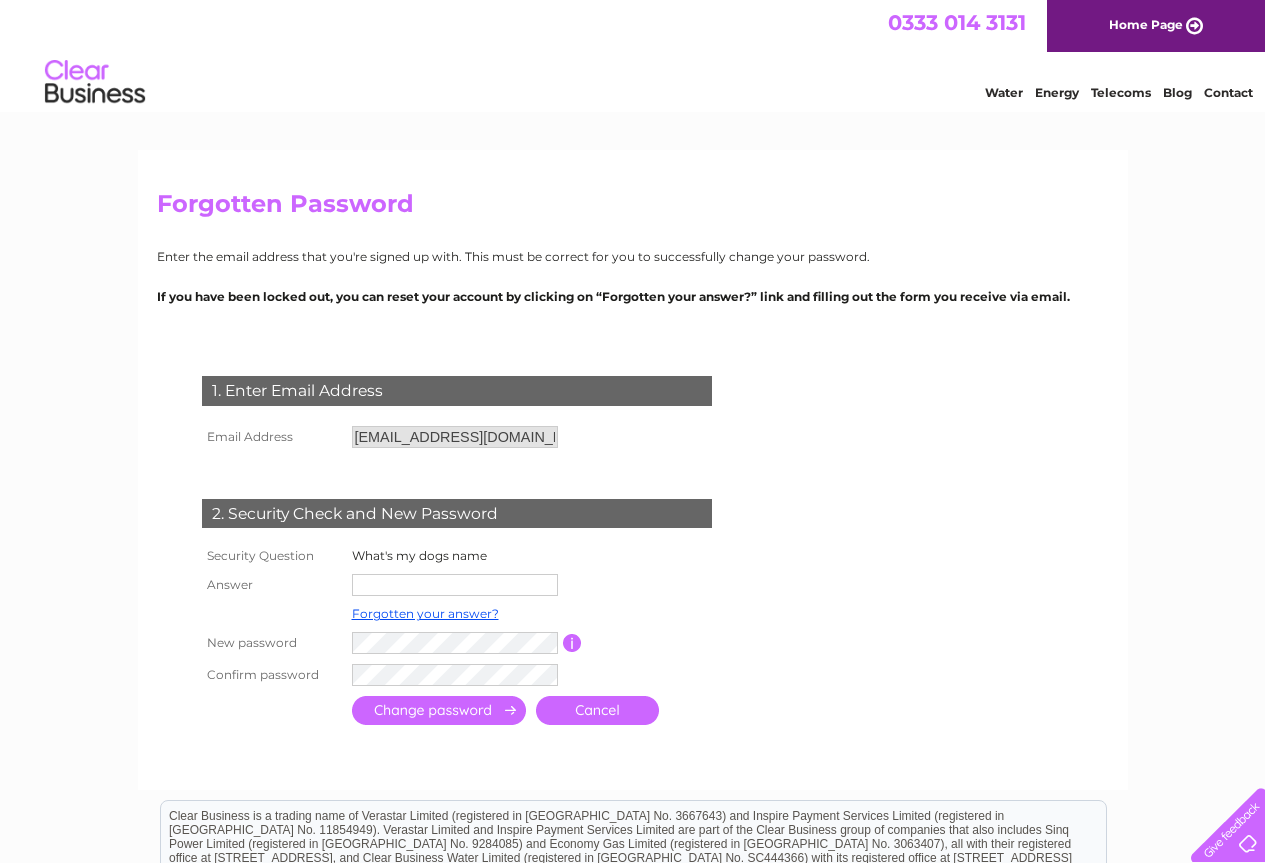 click at bounding box center (455, 585) 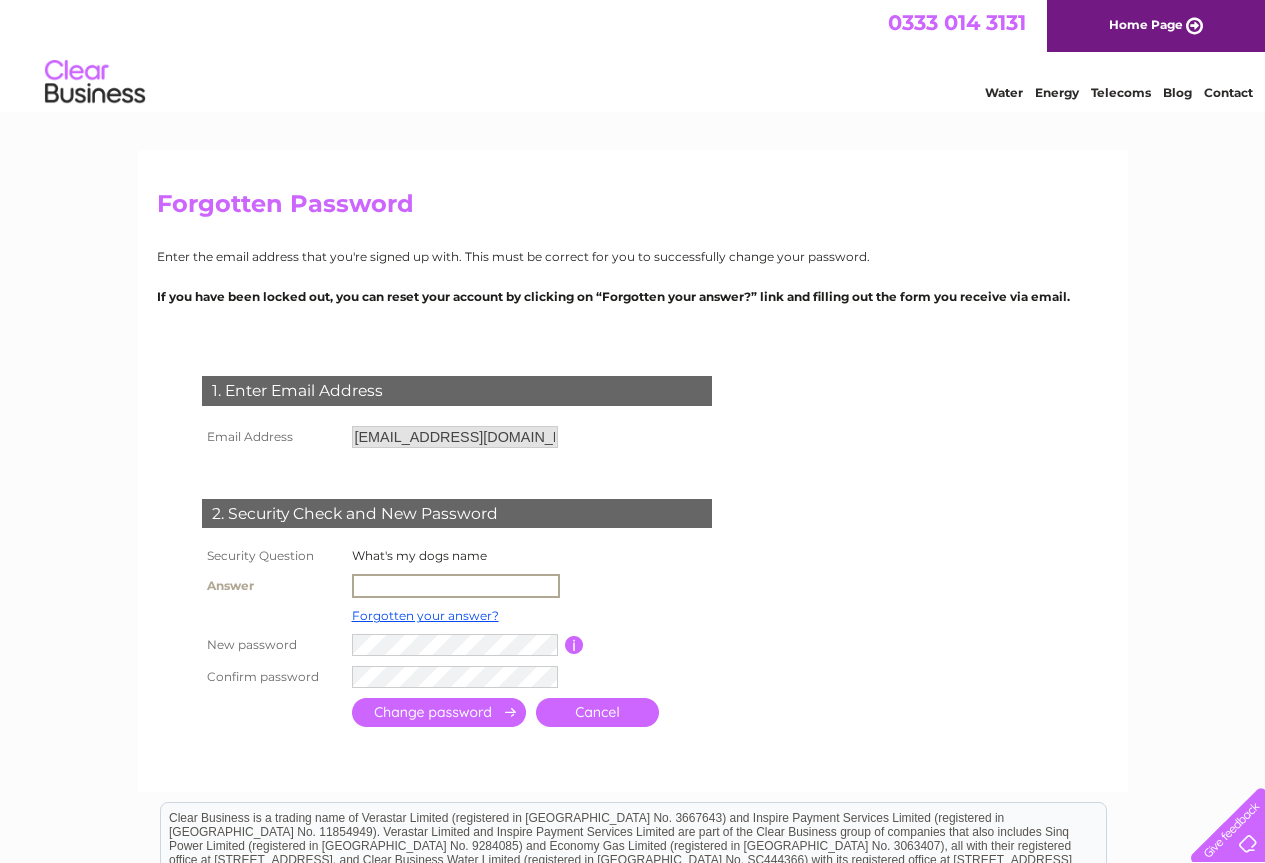 type on "sam" 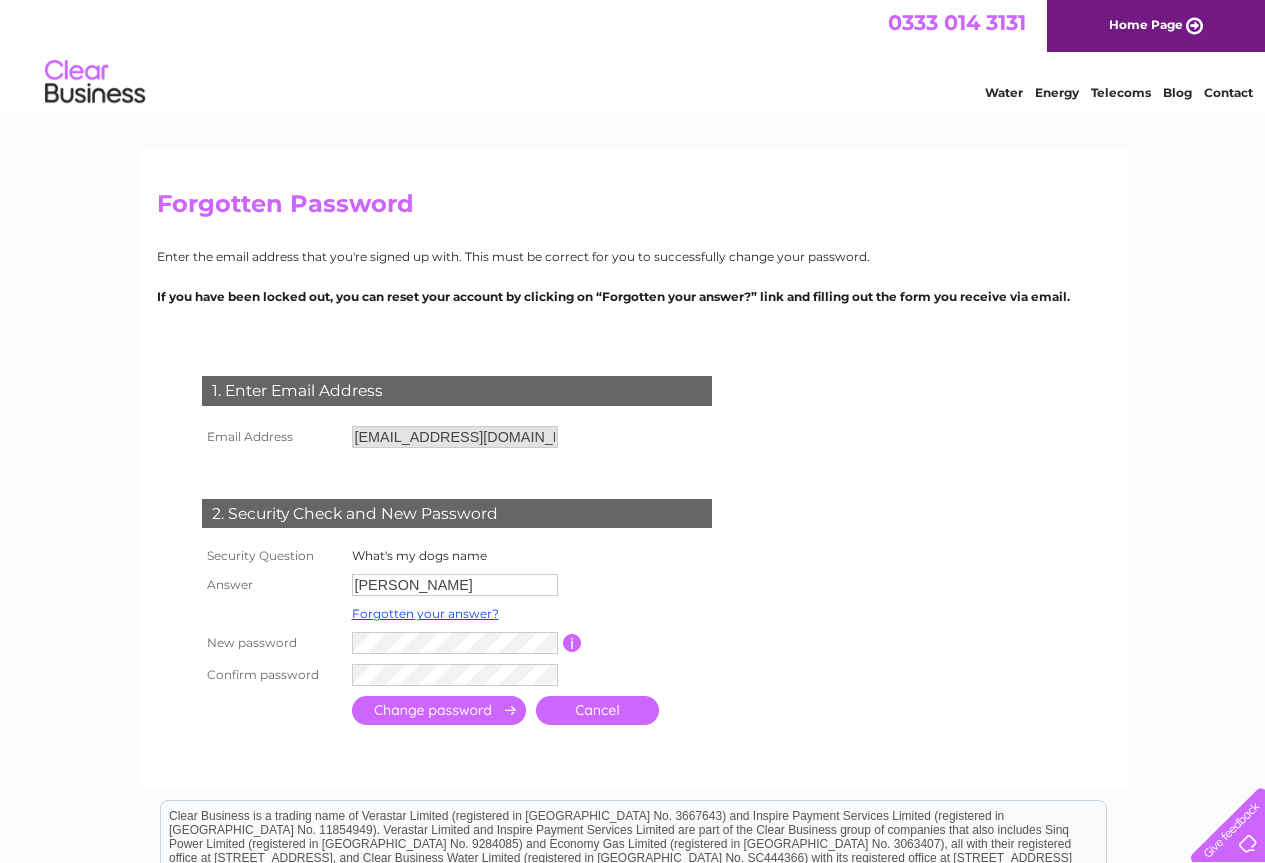 click at bounding box center (544, 675) 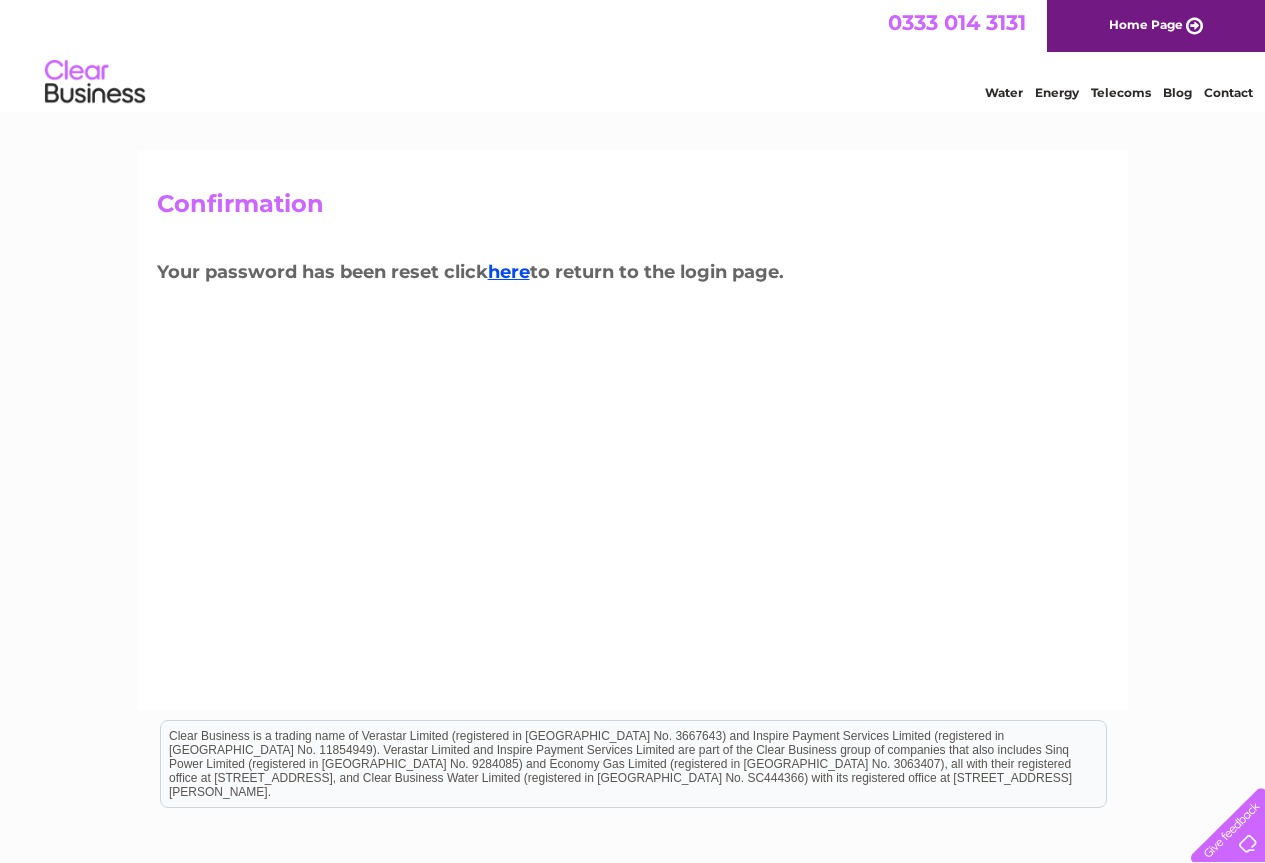 scroll, scrollTop: 0, scrollLeft: 0, axis: both 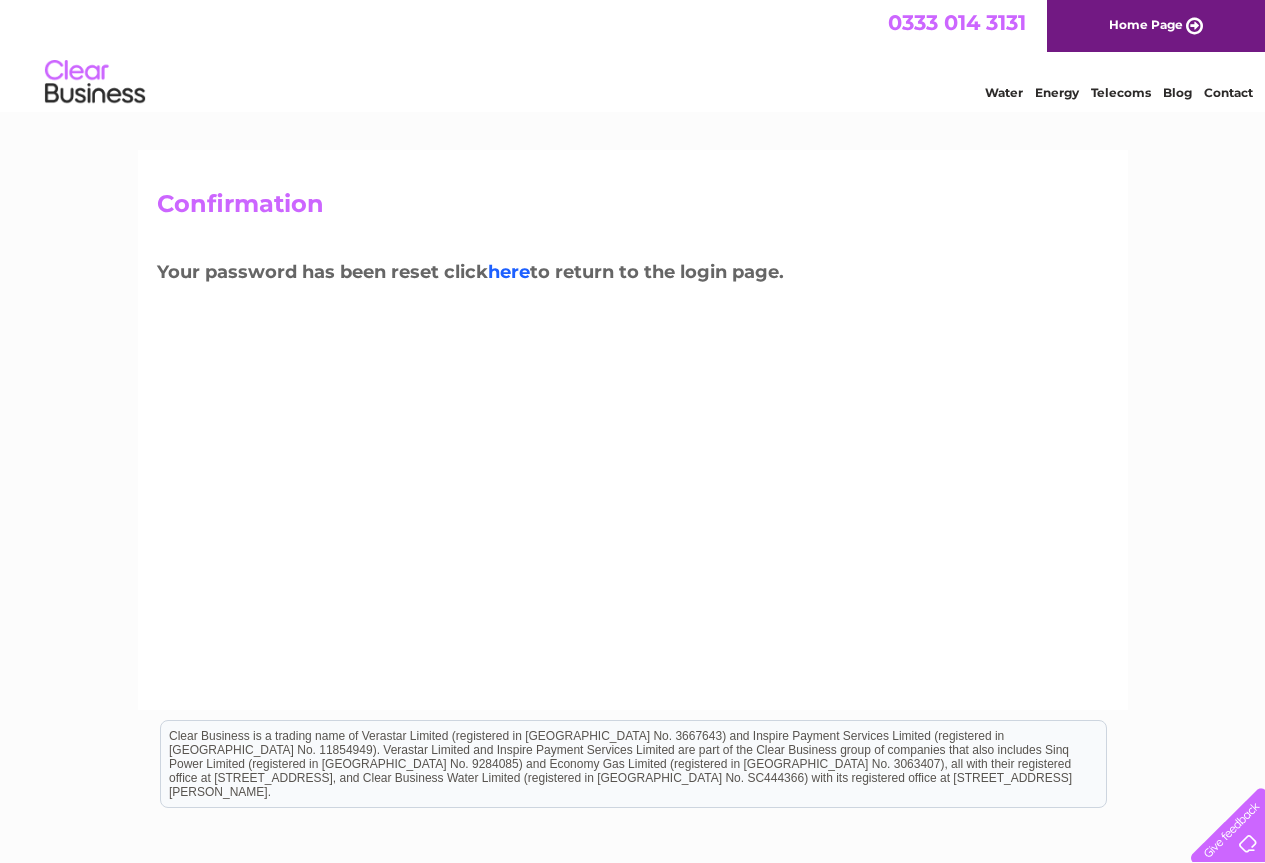 click on "here" at bounding box center (509, 272) 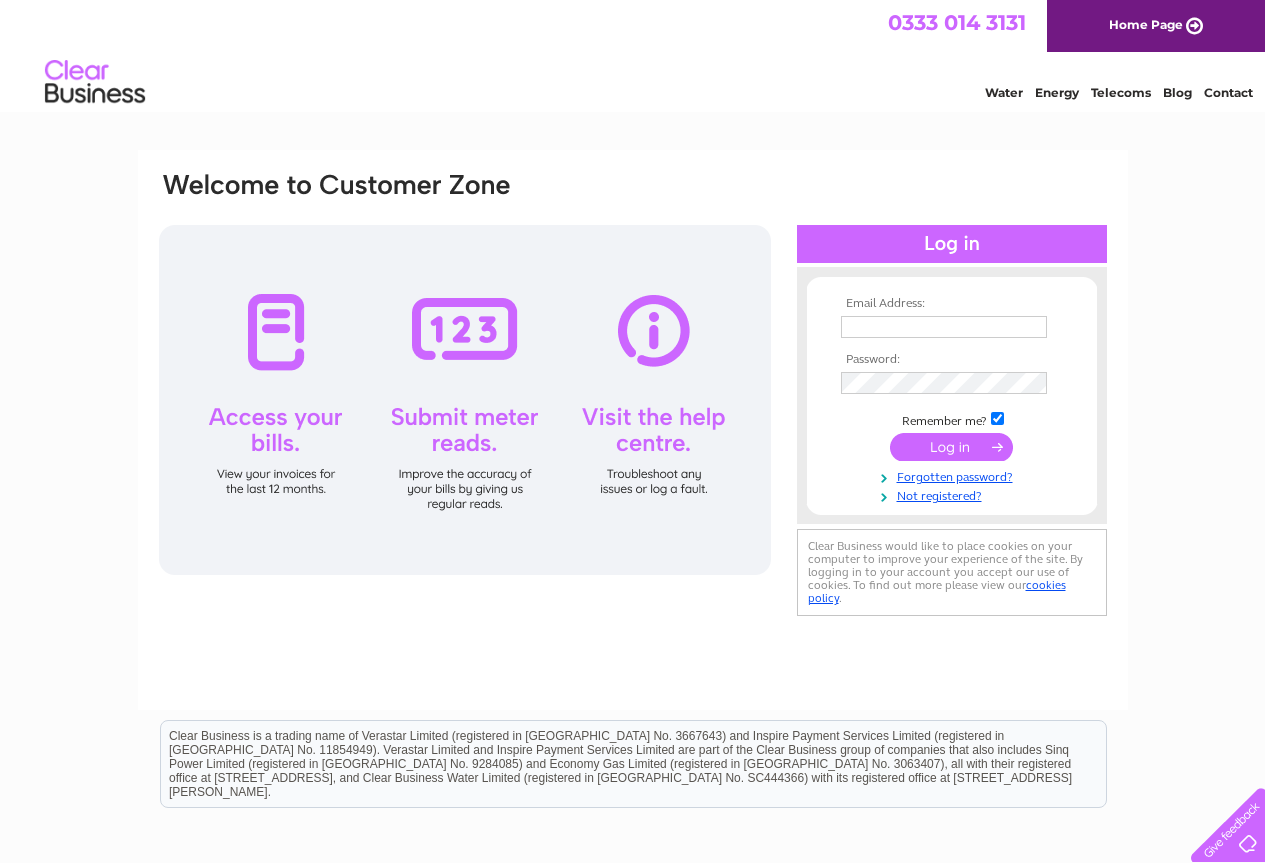 scroll, scrollTop: 0, scrollLeft: 0, axis: both 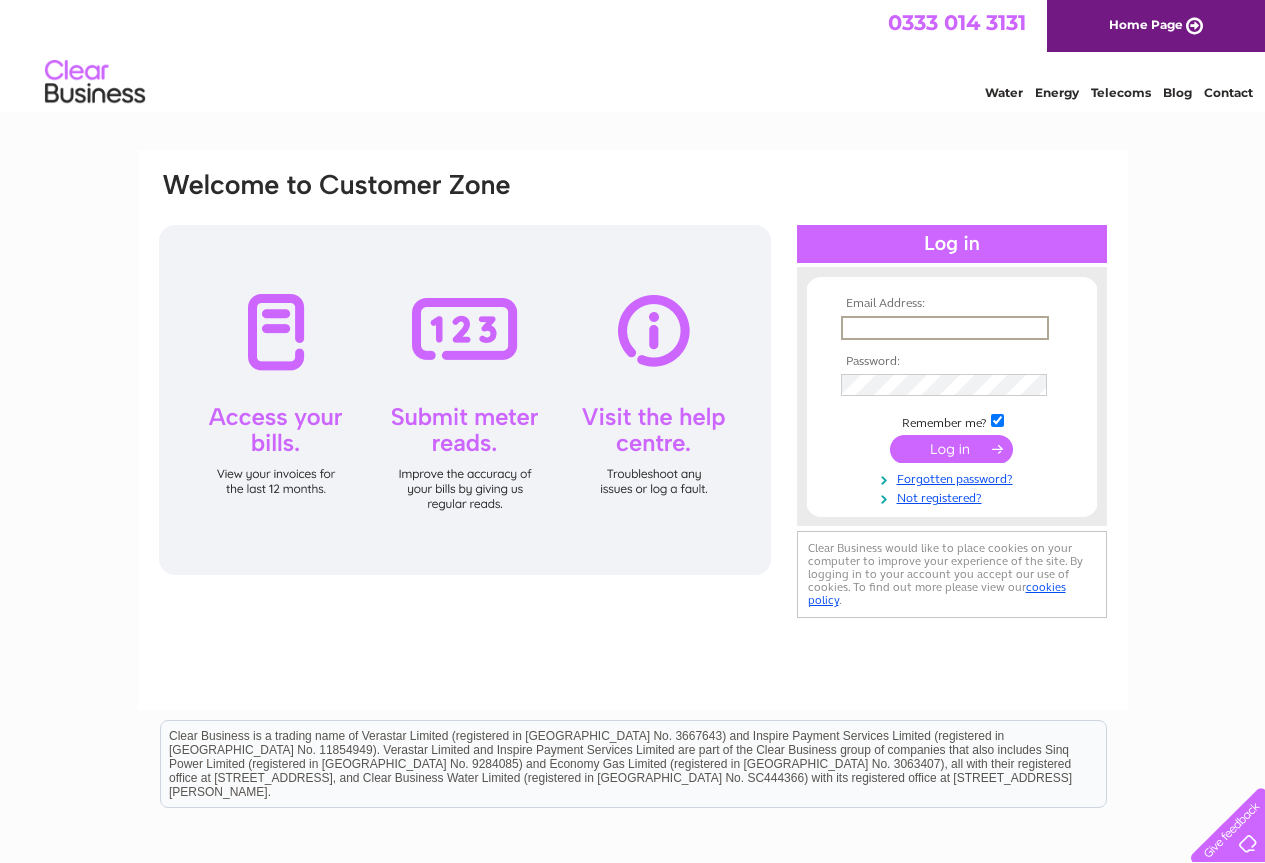 type on "[EMAIL_ADDRESS][DOMAIN_NAME]" 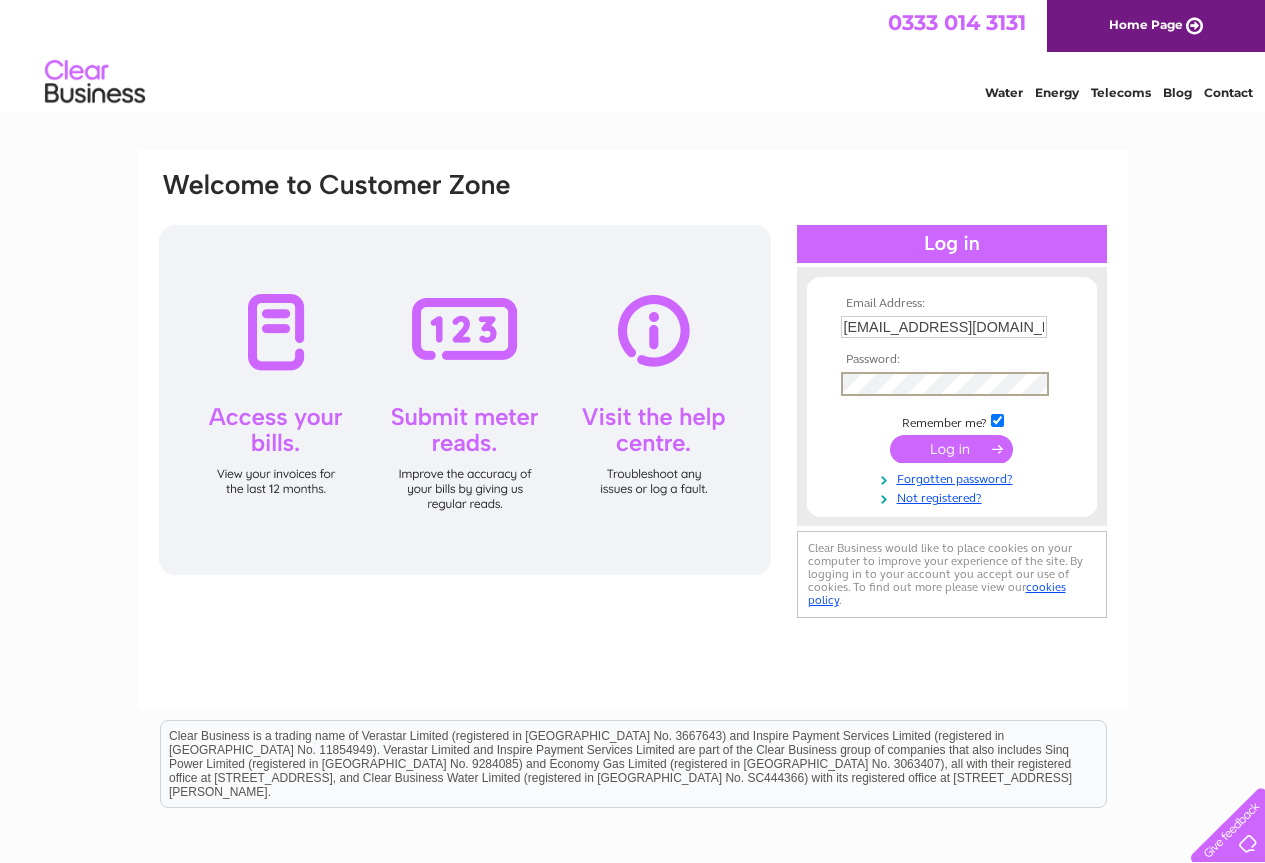click at bounding box center [951, 449] 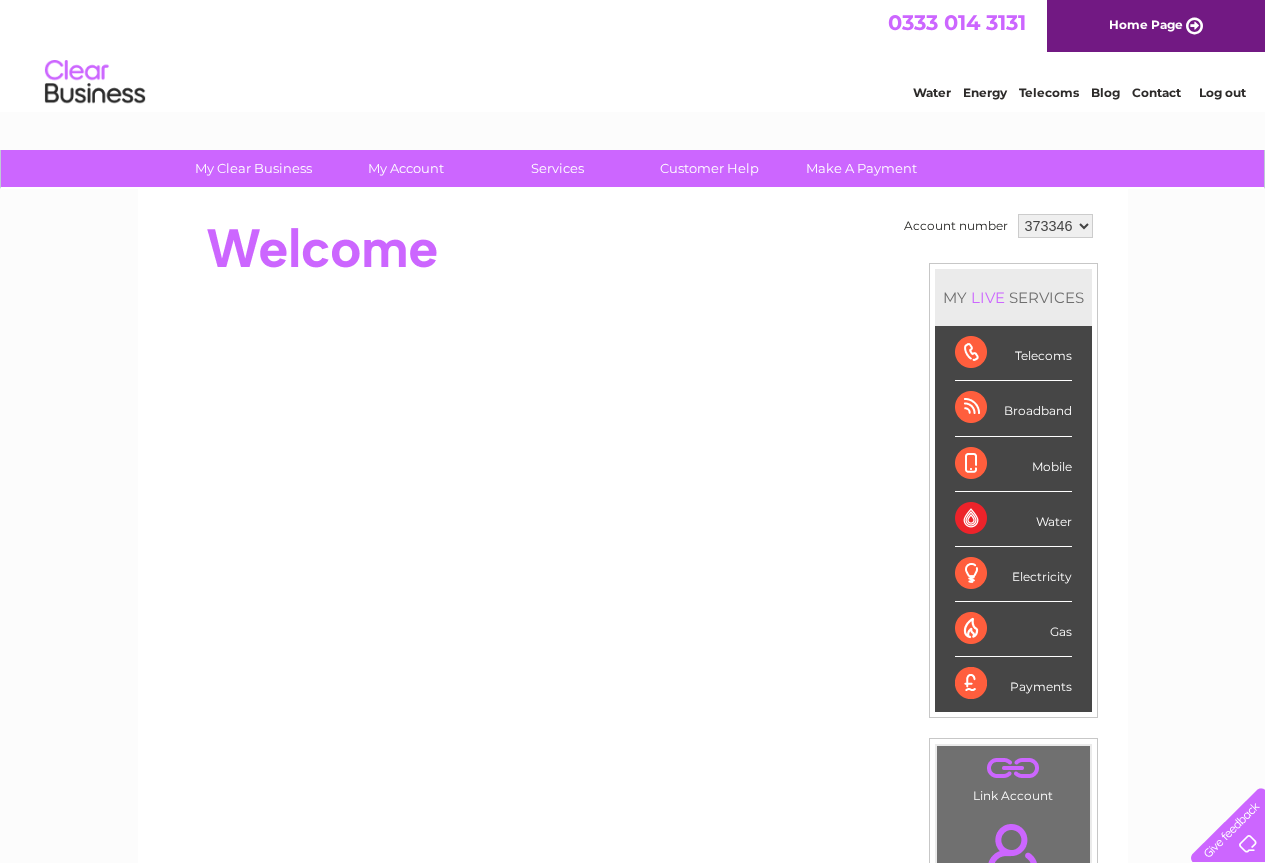 scroll, scrollTop: 0, scrollLeft: 0, axis: both 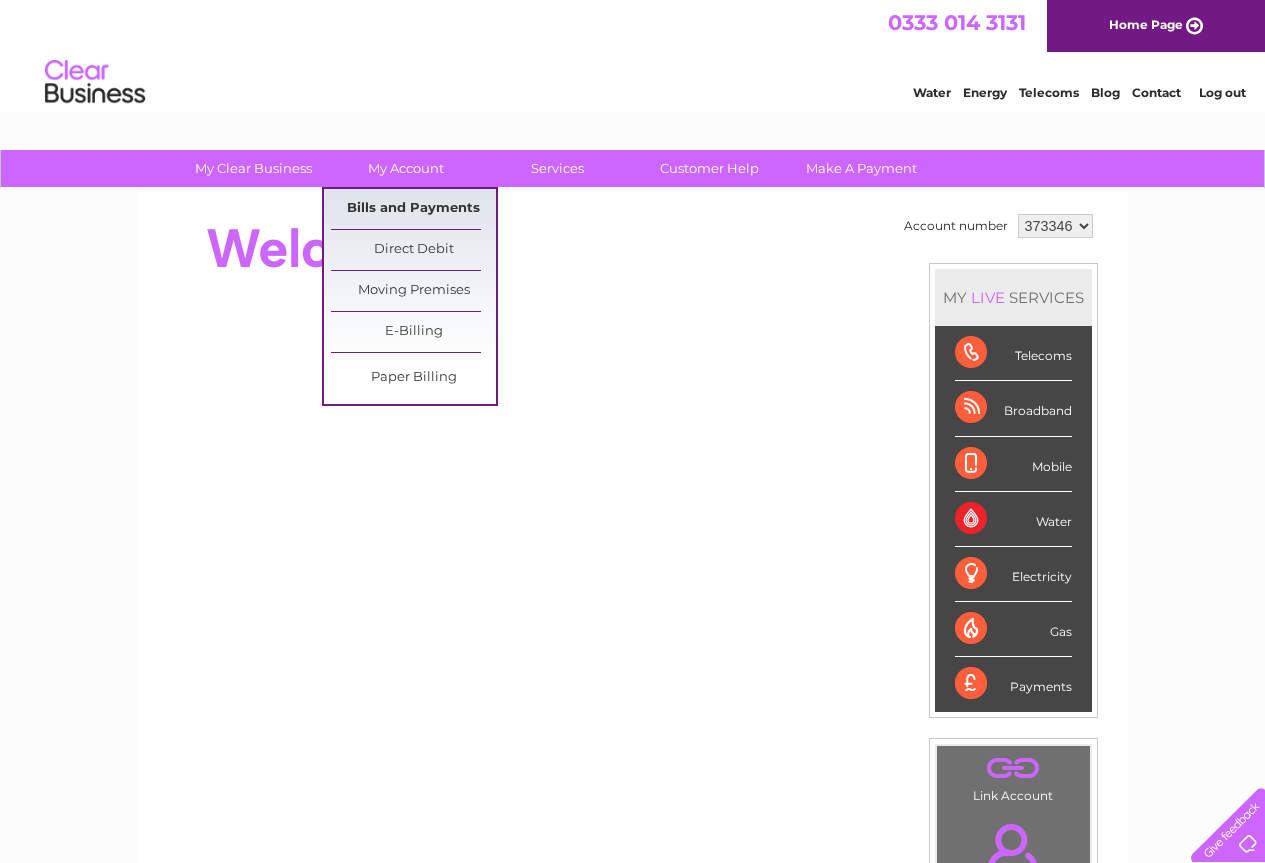 click on "Bills and Payments" at bounding box center [413, 209] 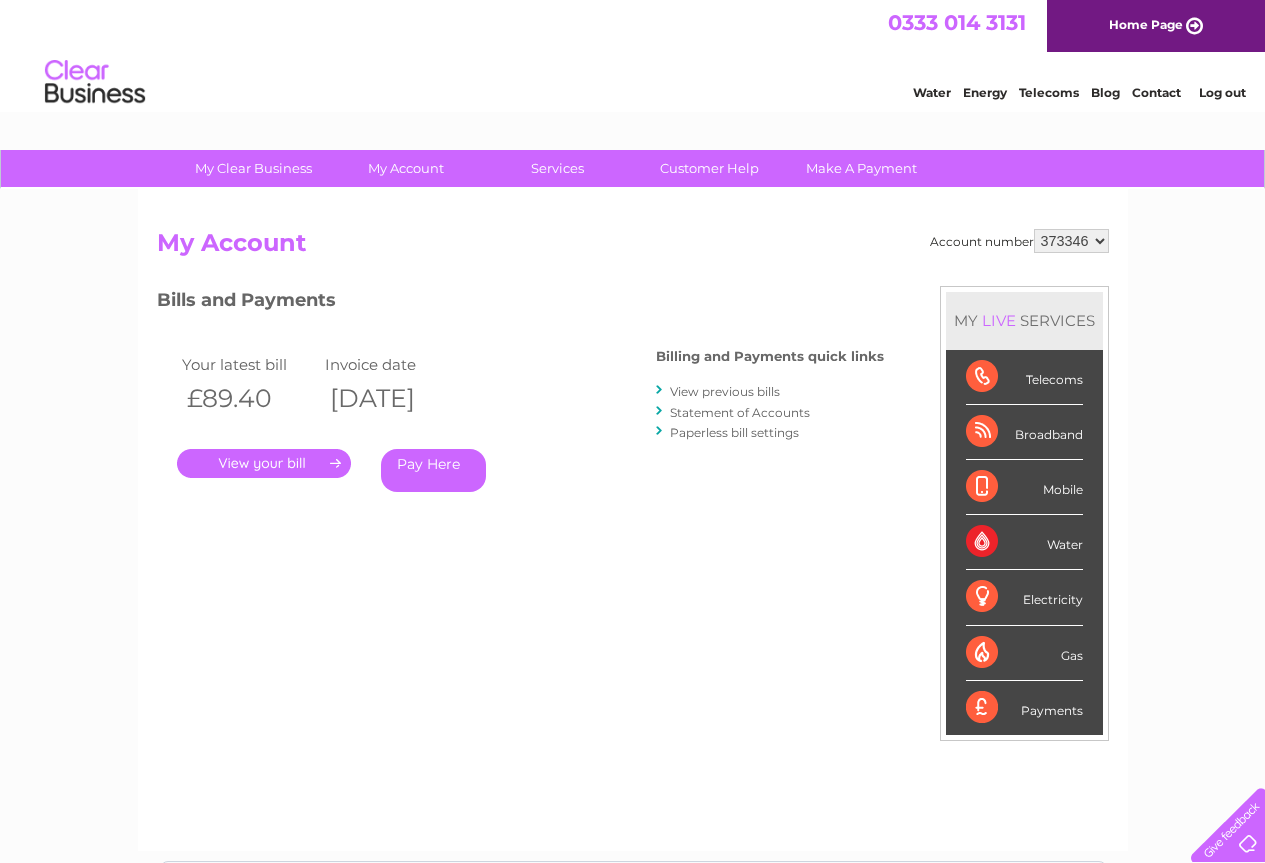 scroll, scrollTop: 0, scrollLeft: 0, axis: both 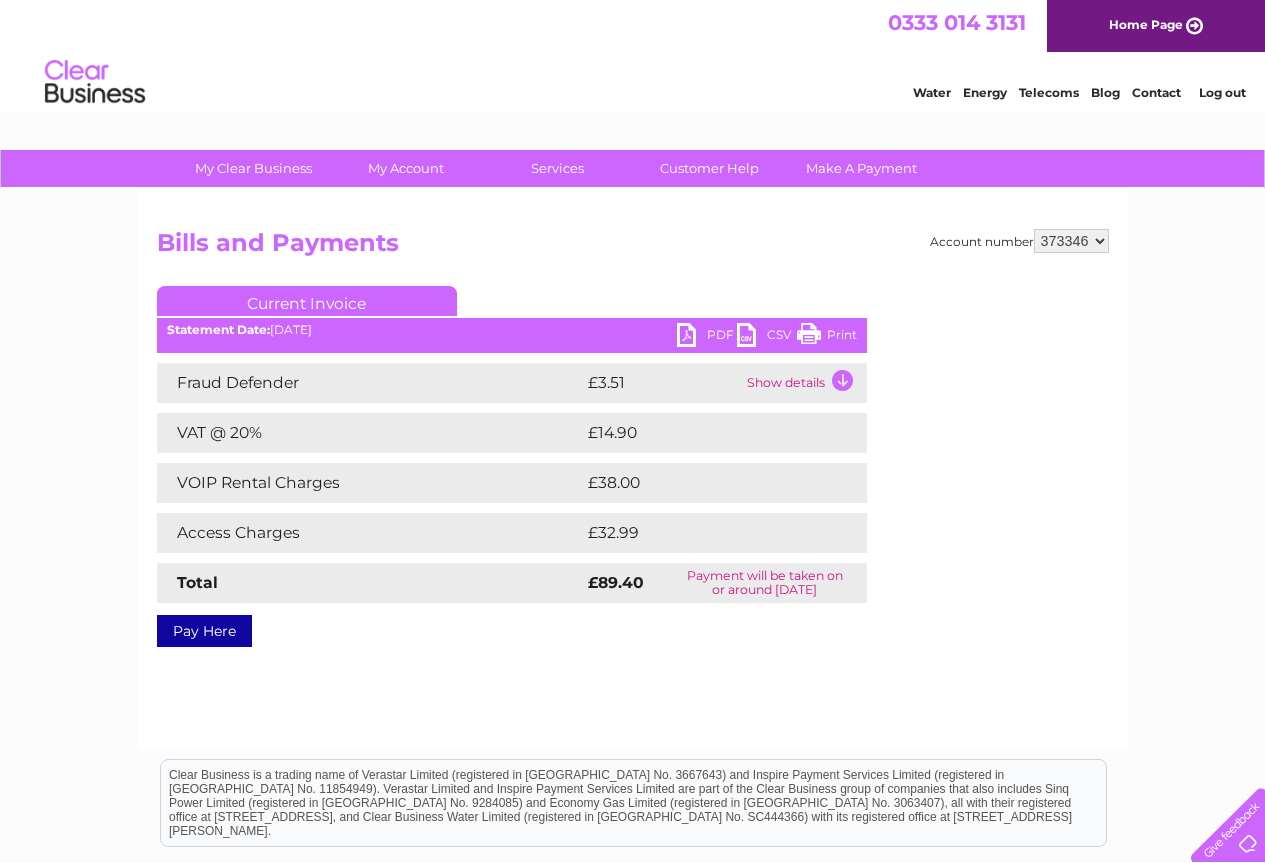 click on "PDF" at bounding box center (707, 337) 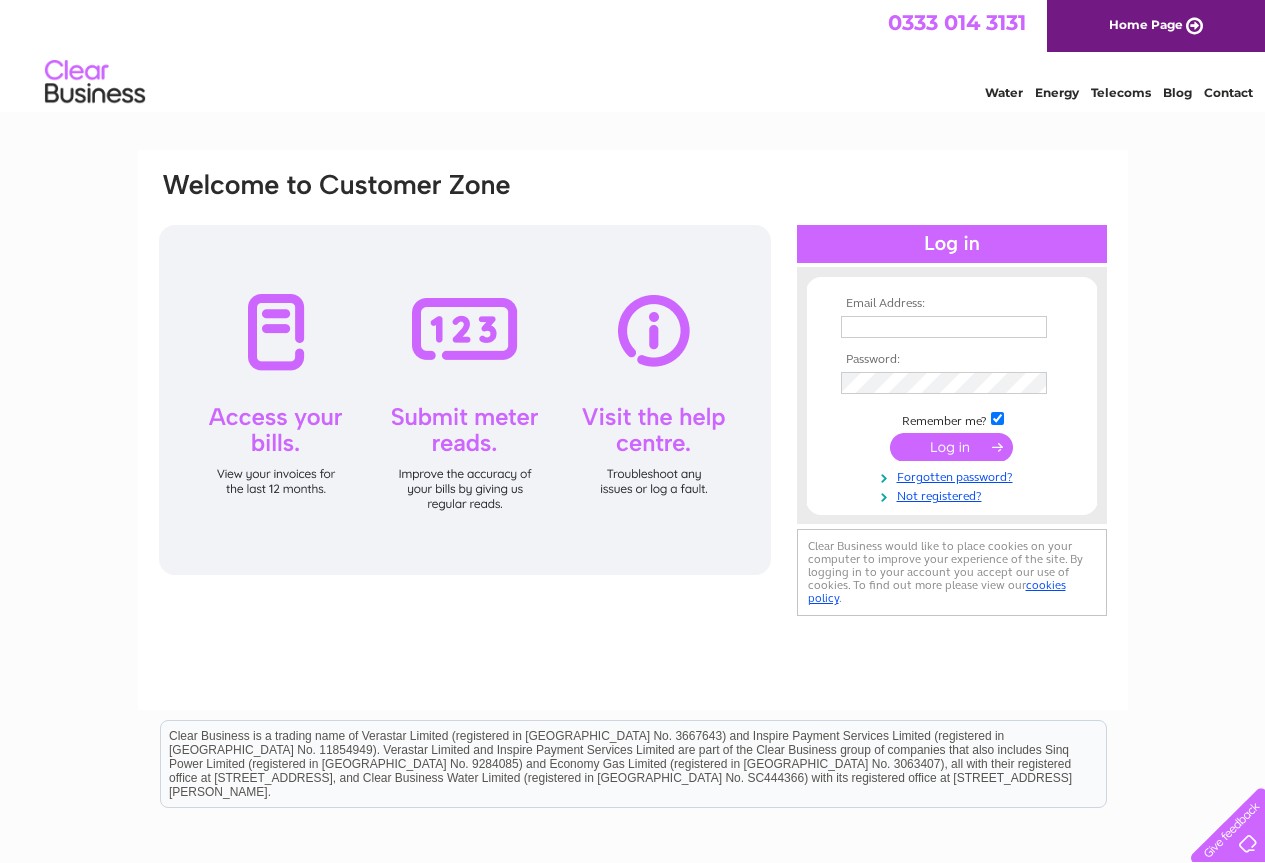scroll, scrollTop: 0, scrollLeft: 0, axis: both 